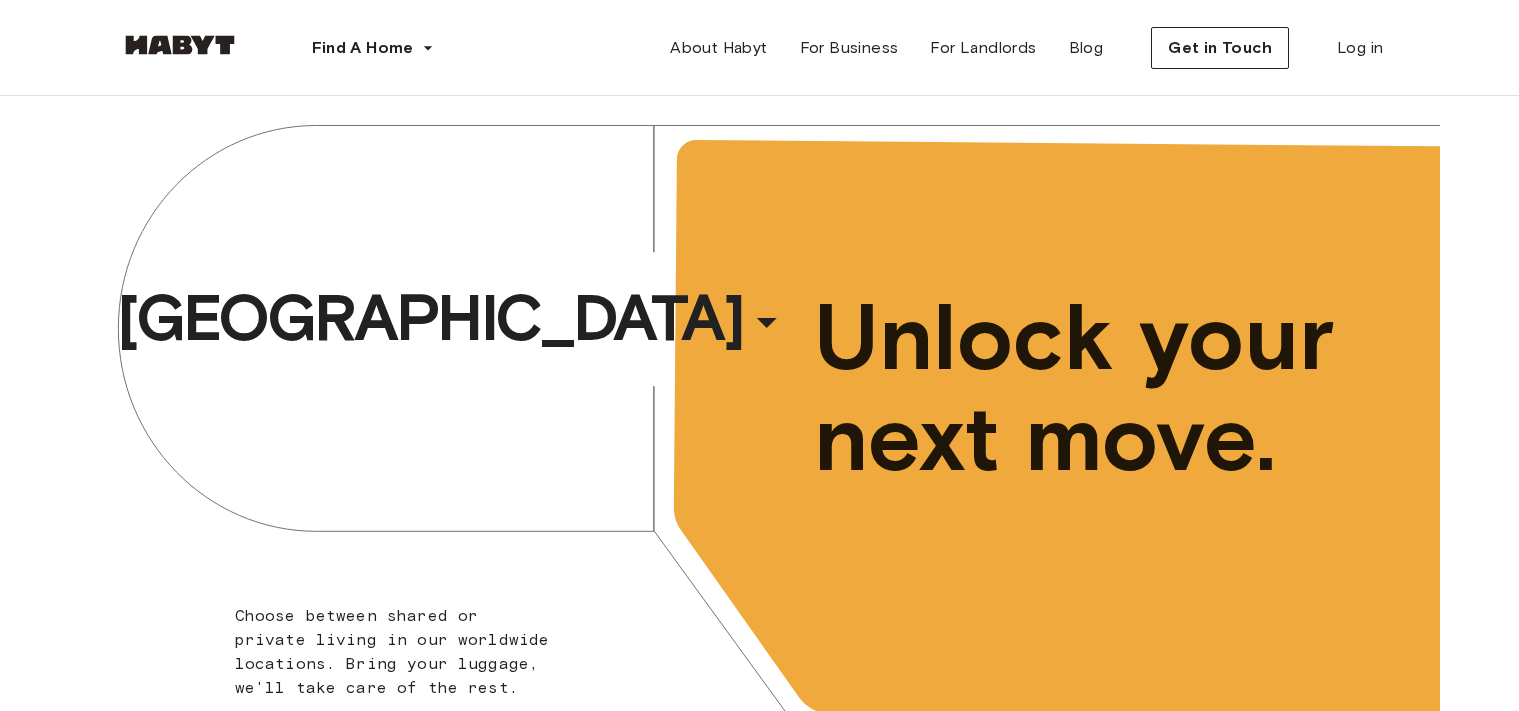 scroll, scrollTop: 0, scrollLeft: 0, axis: both 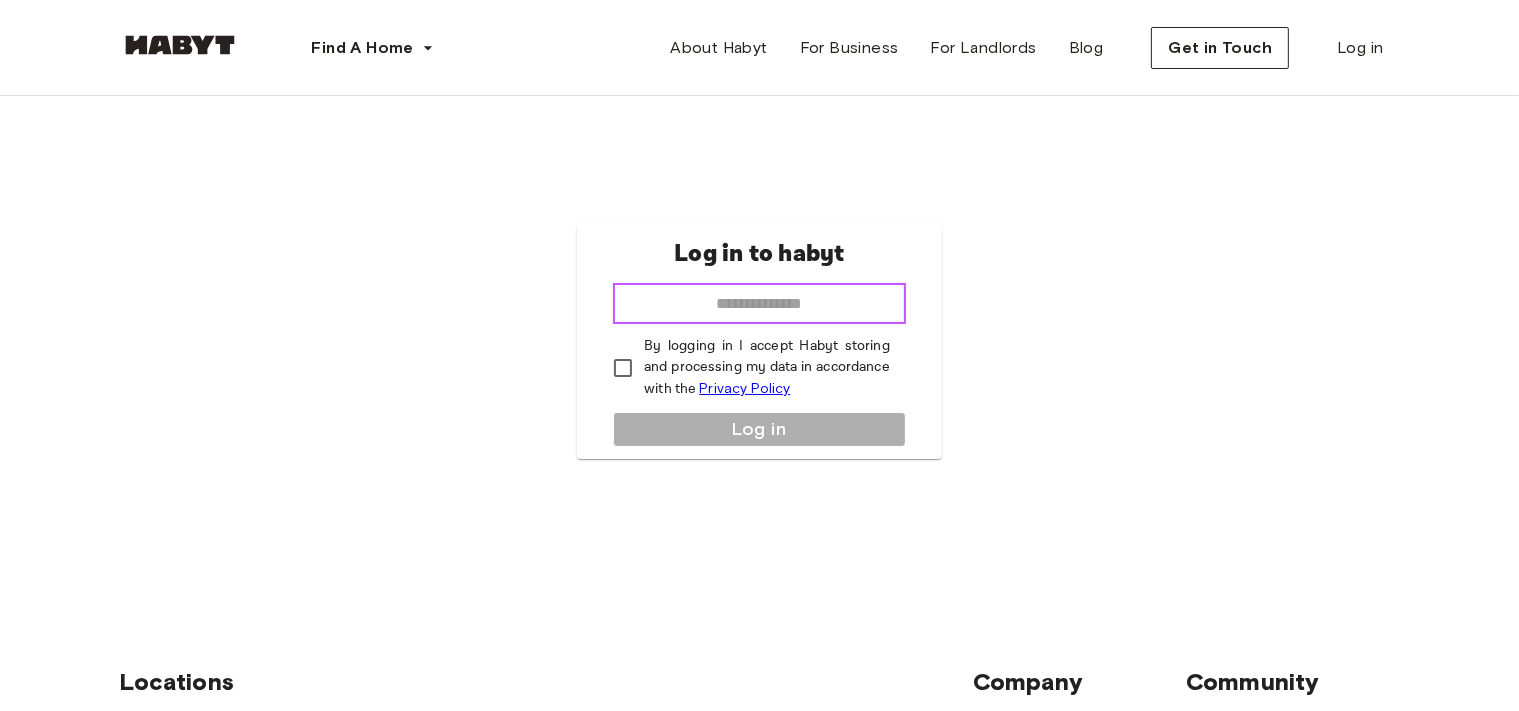click at bounding box center [759, 304] 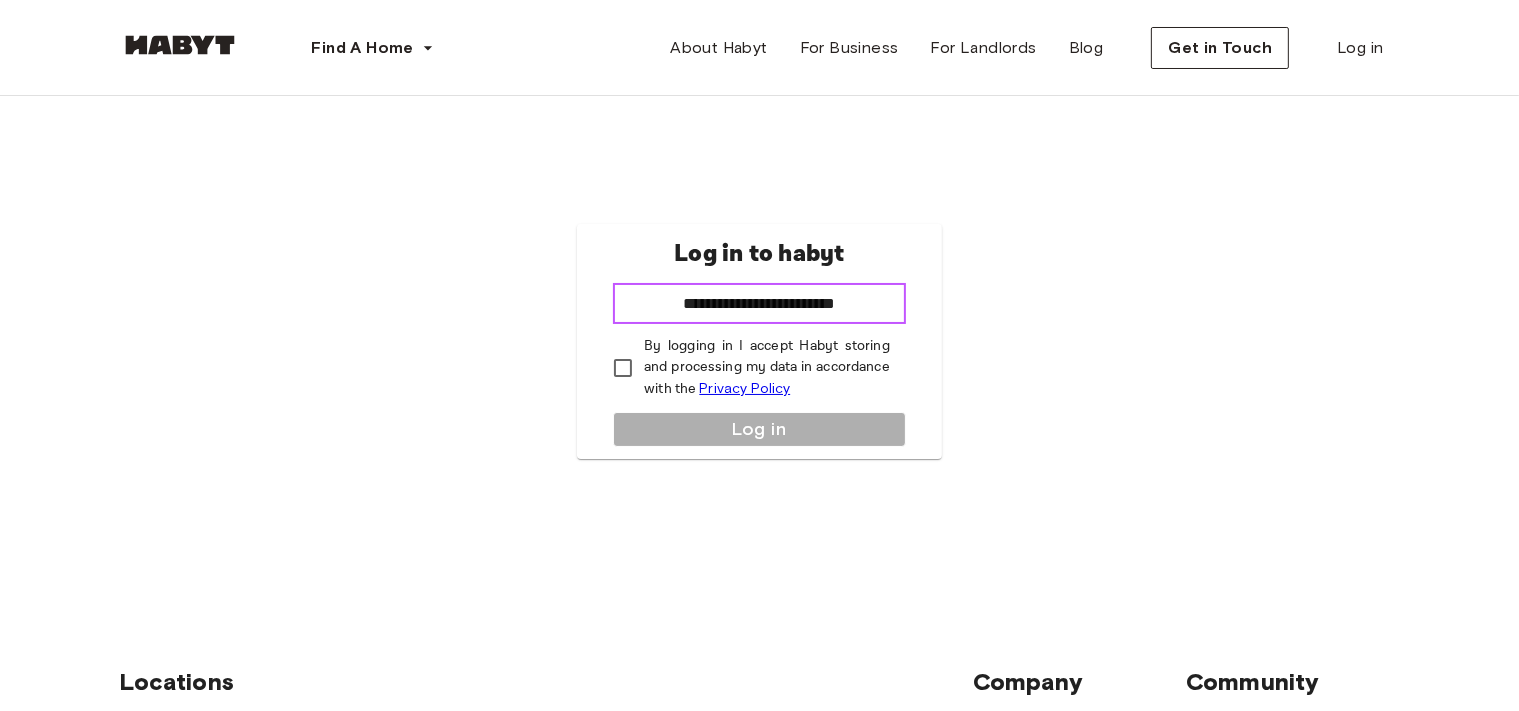 type on "**********" 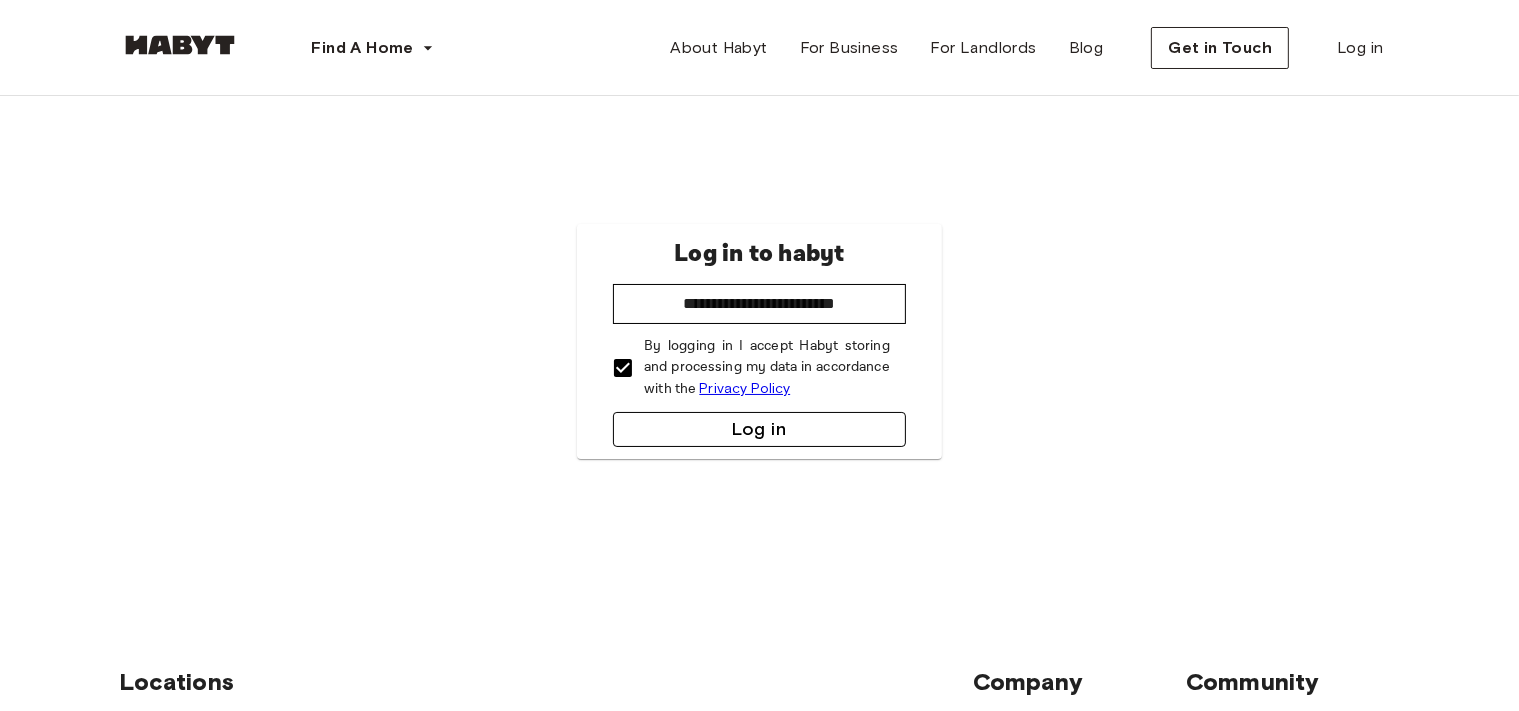 click on "Log in" at bounding box center (759, 429) 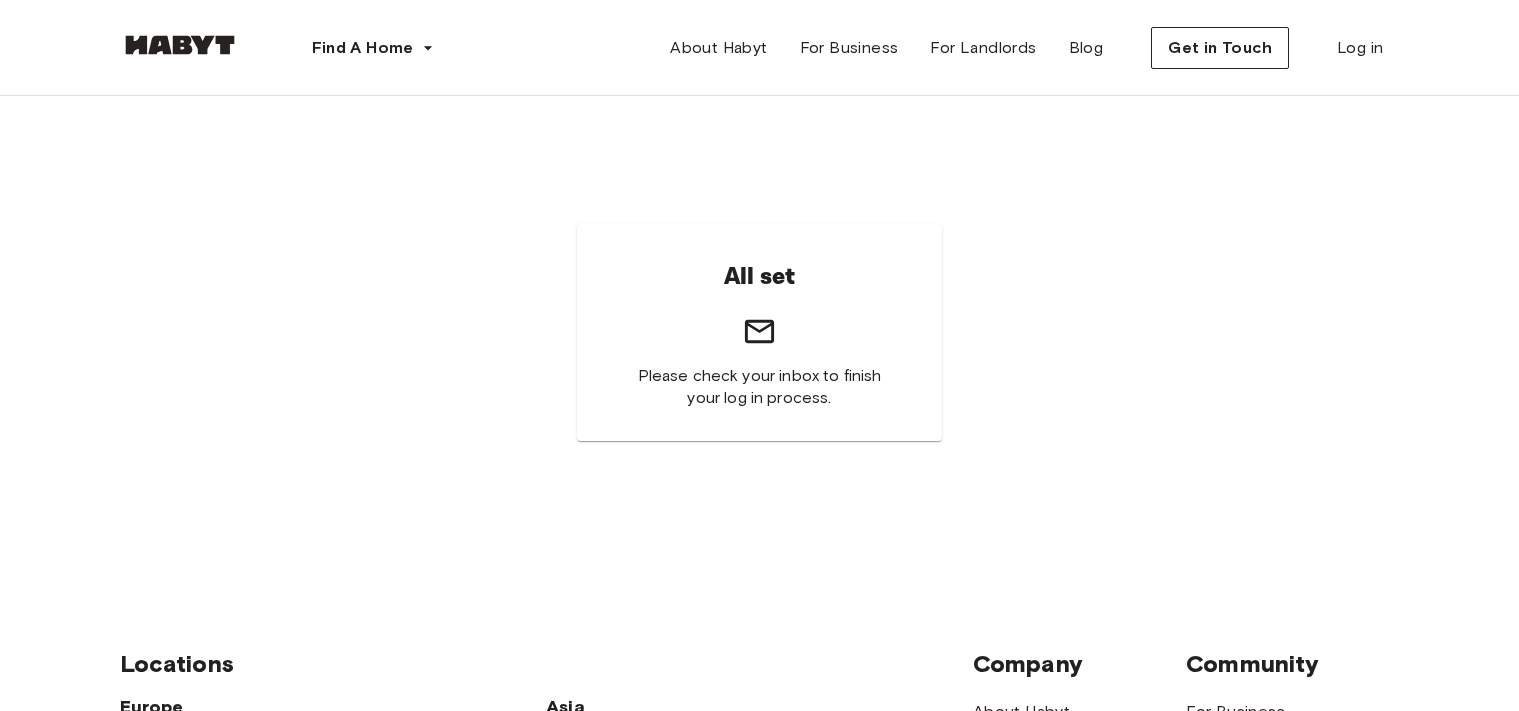 scroll, scrollTop: 0, scrollLeft: 0, axis: both 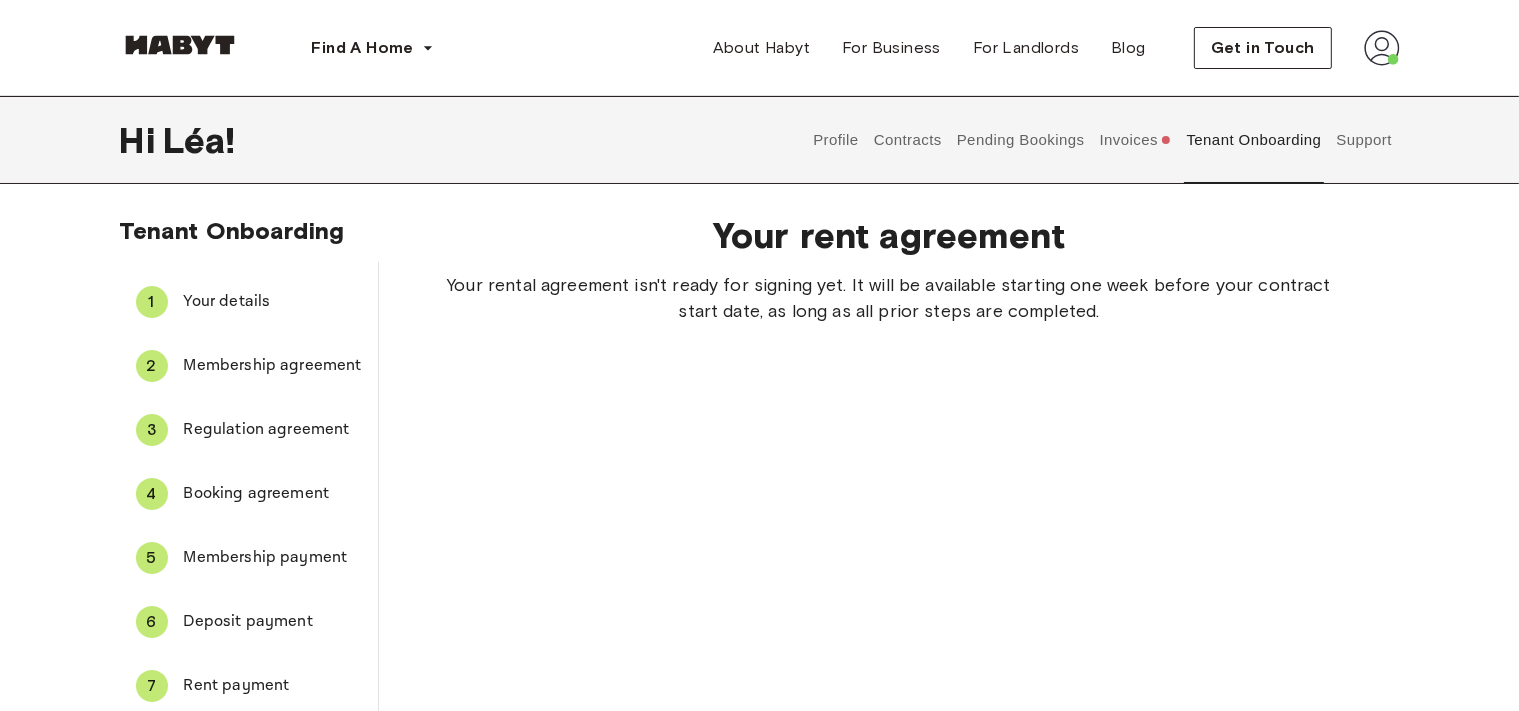 click on "Invoices" at bounding box center [1135, 140] 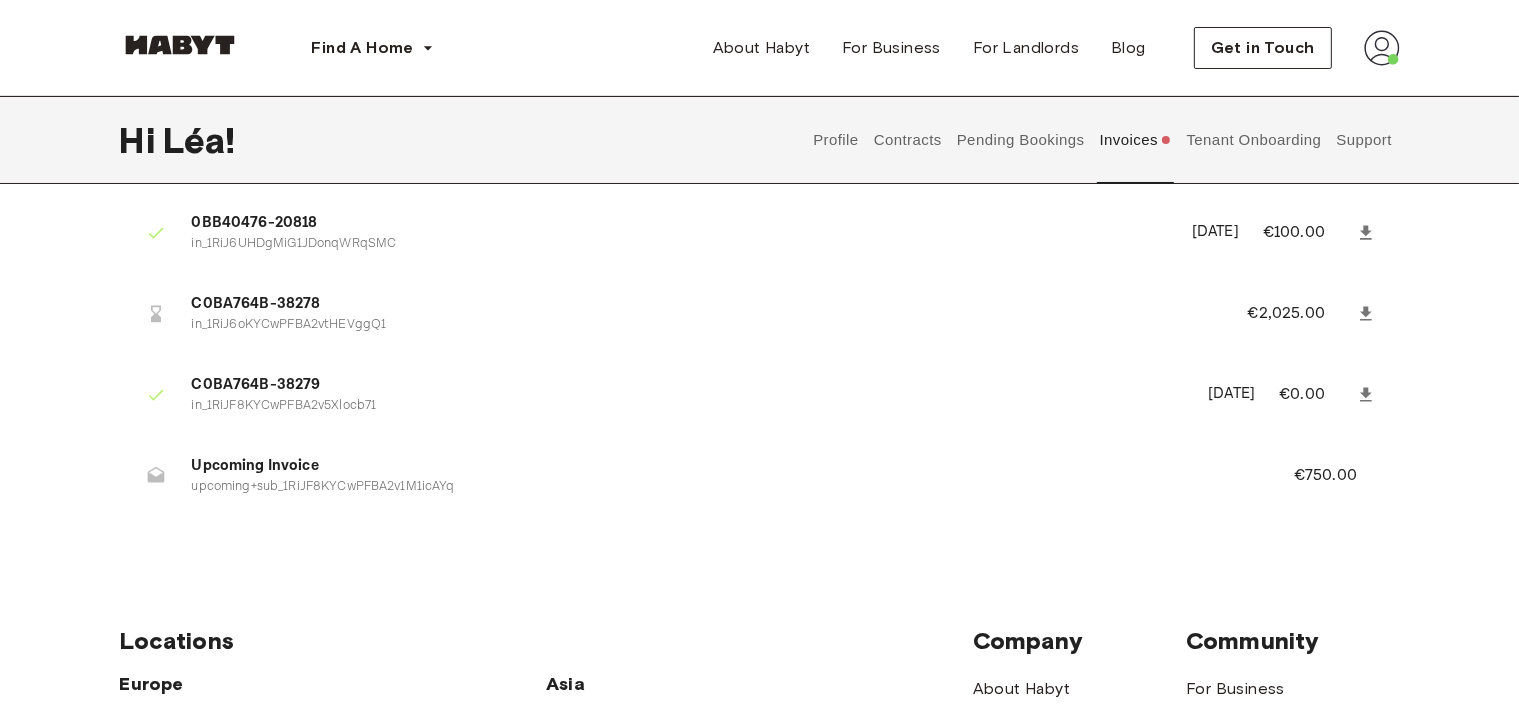scroll, scrollTop: 105, scrollLeft: 0, axis: vertical 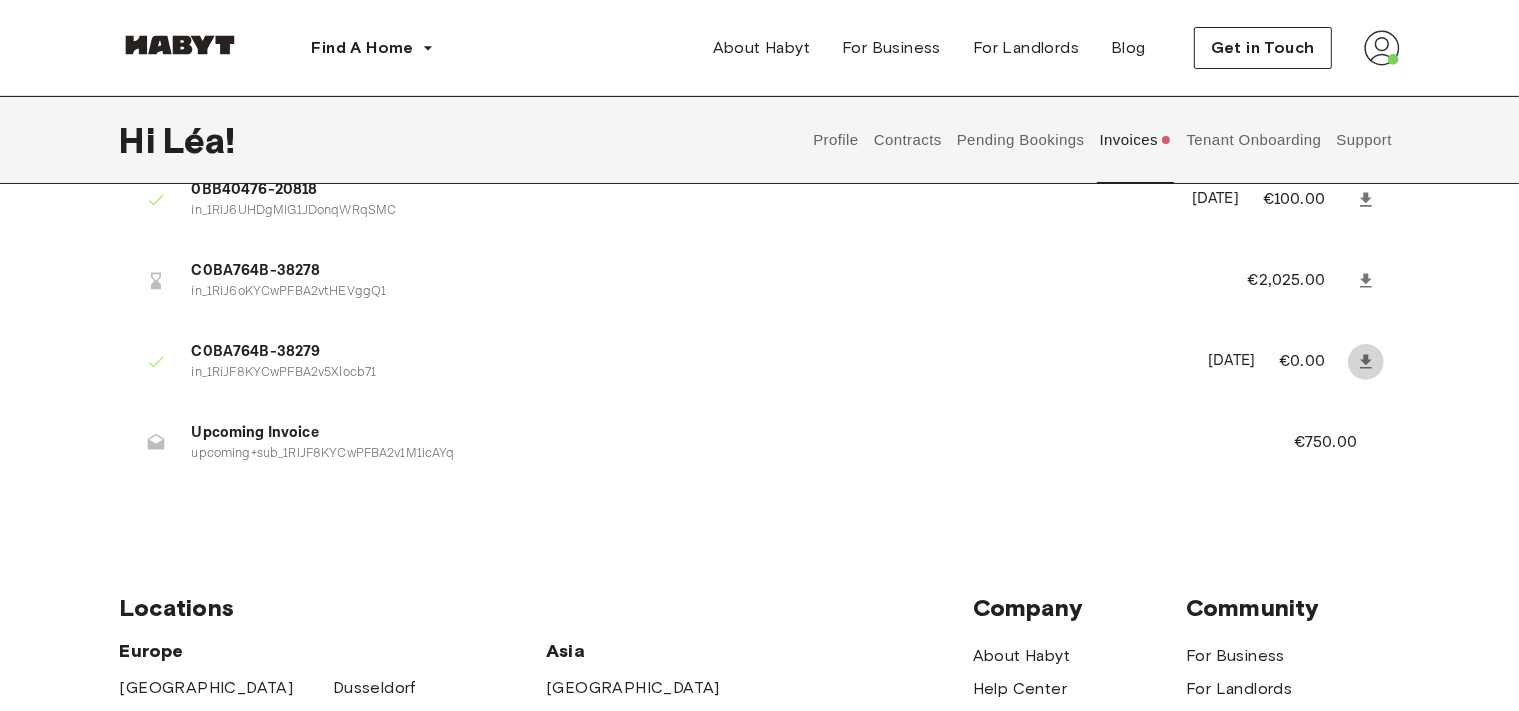 click 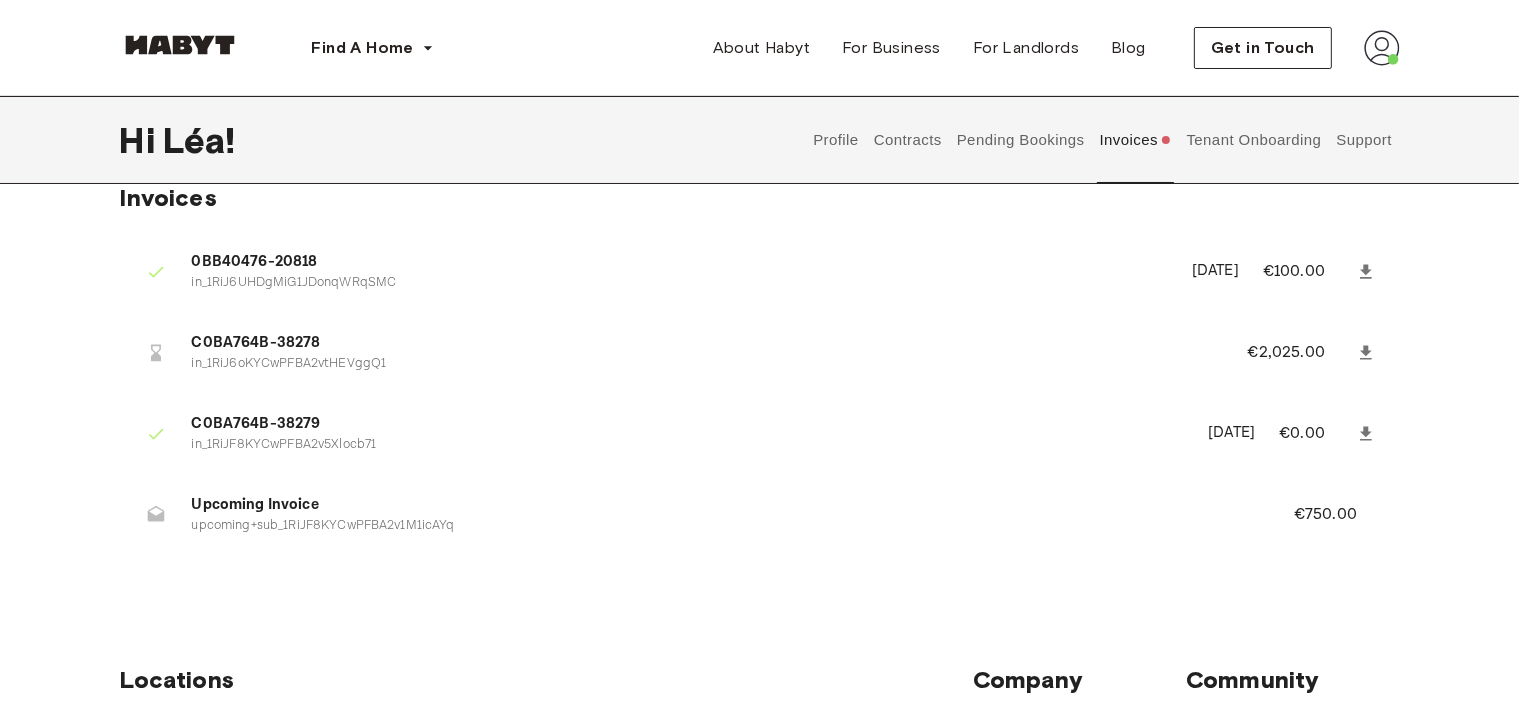 scroll, scrollTop: 0, scrollLeft: 0, axis: both 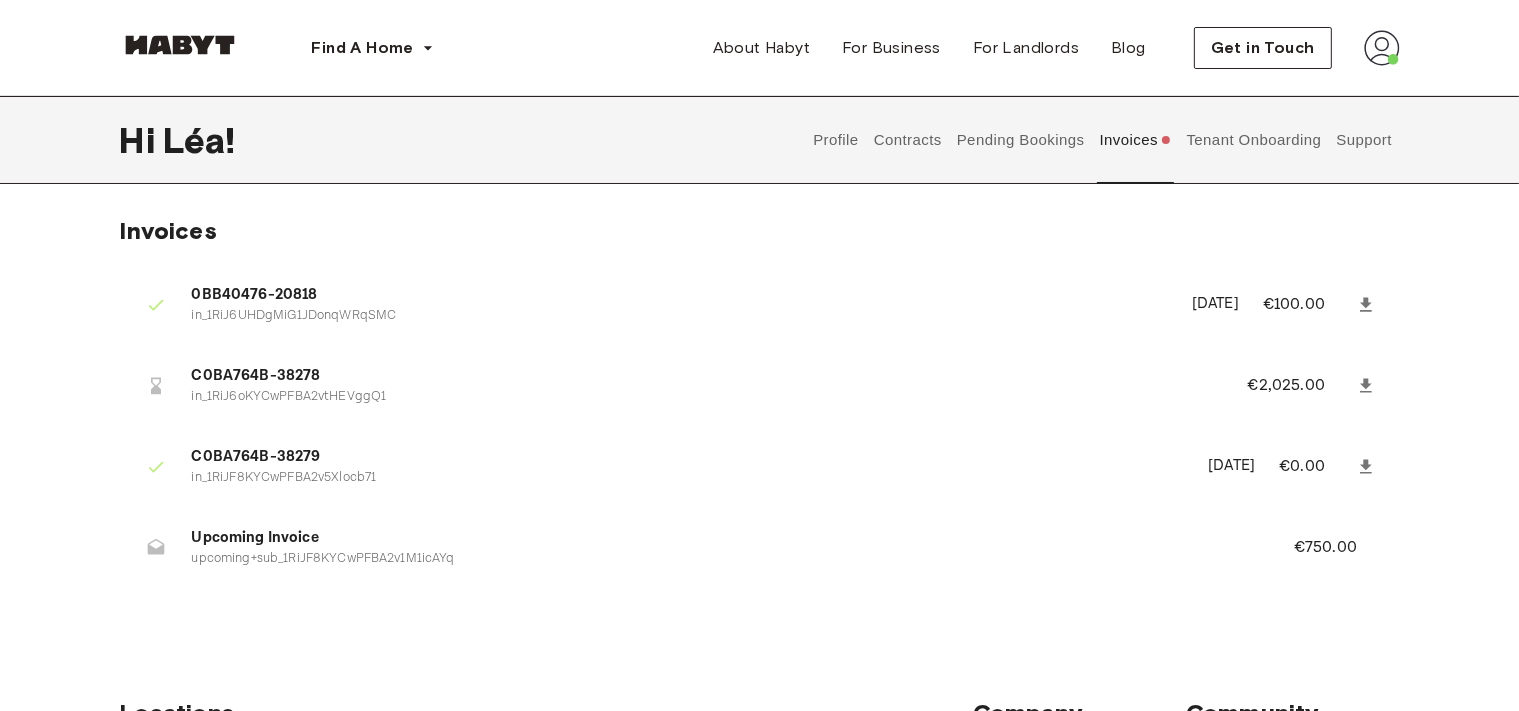click 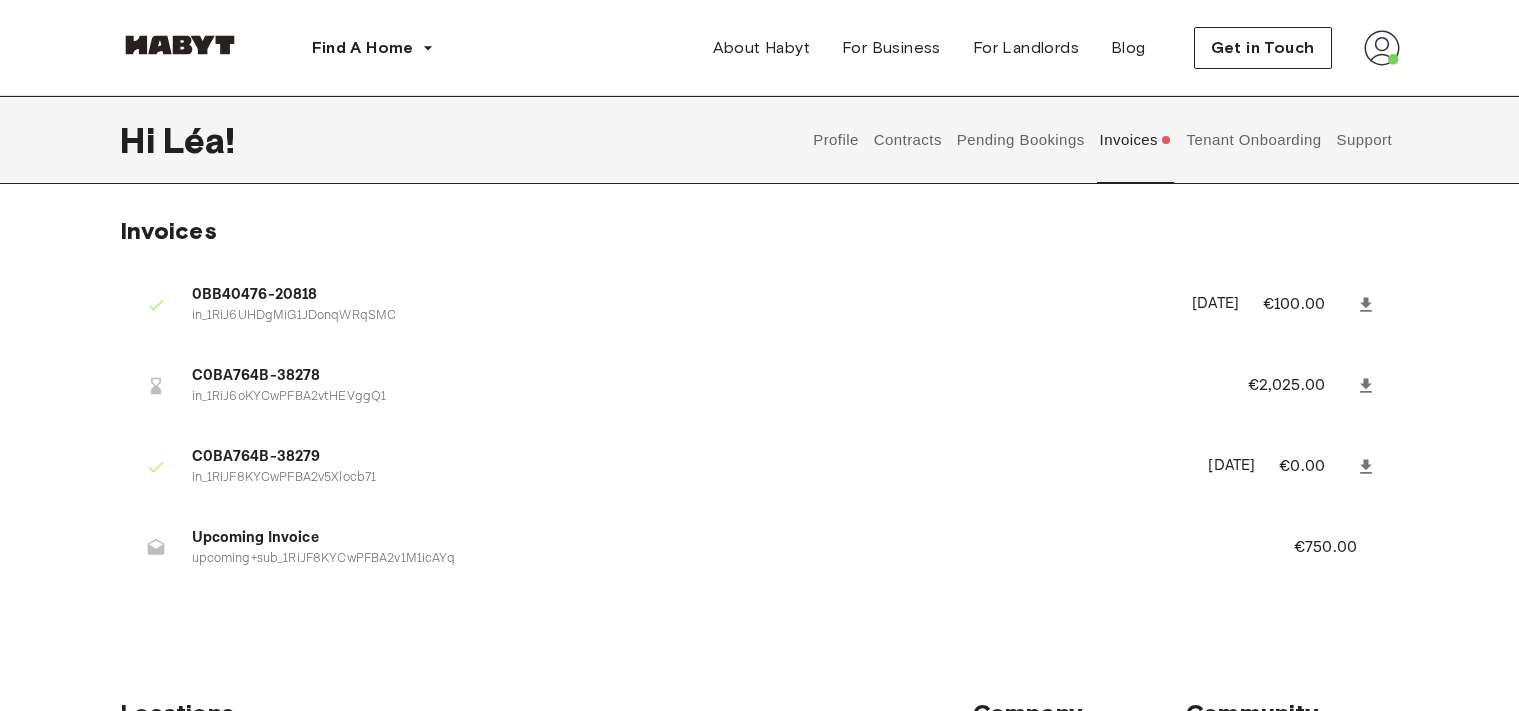 scroll, scrollTop: 0, scrollLeft: 0, axis: both 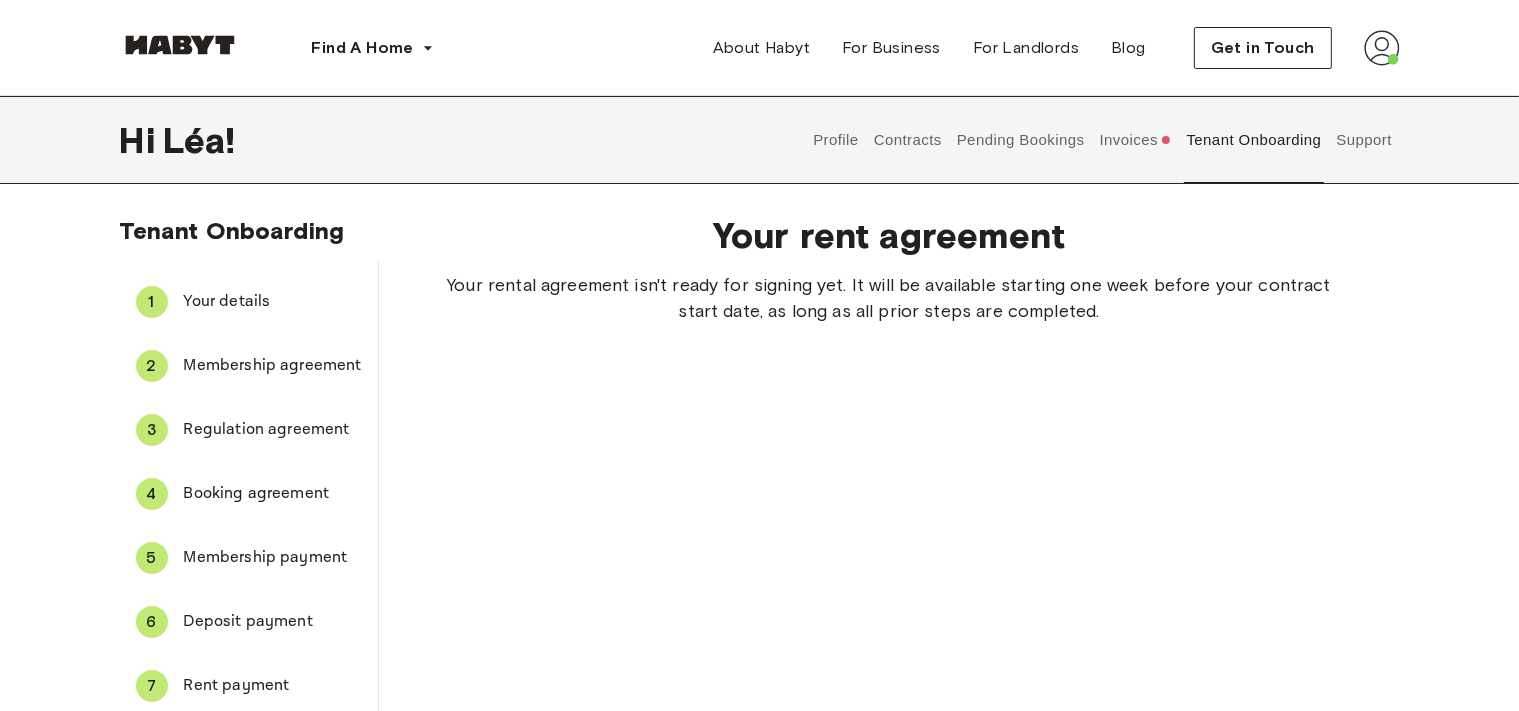 click on "Invoices" at bounding box center [1135, 140] 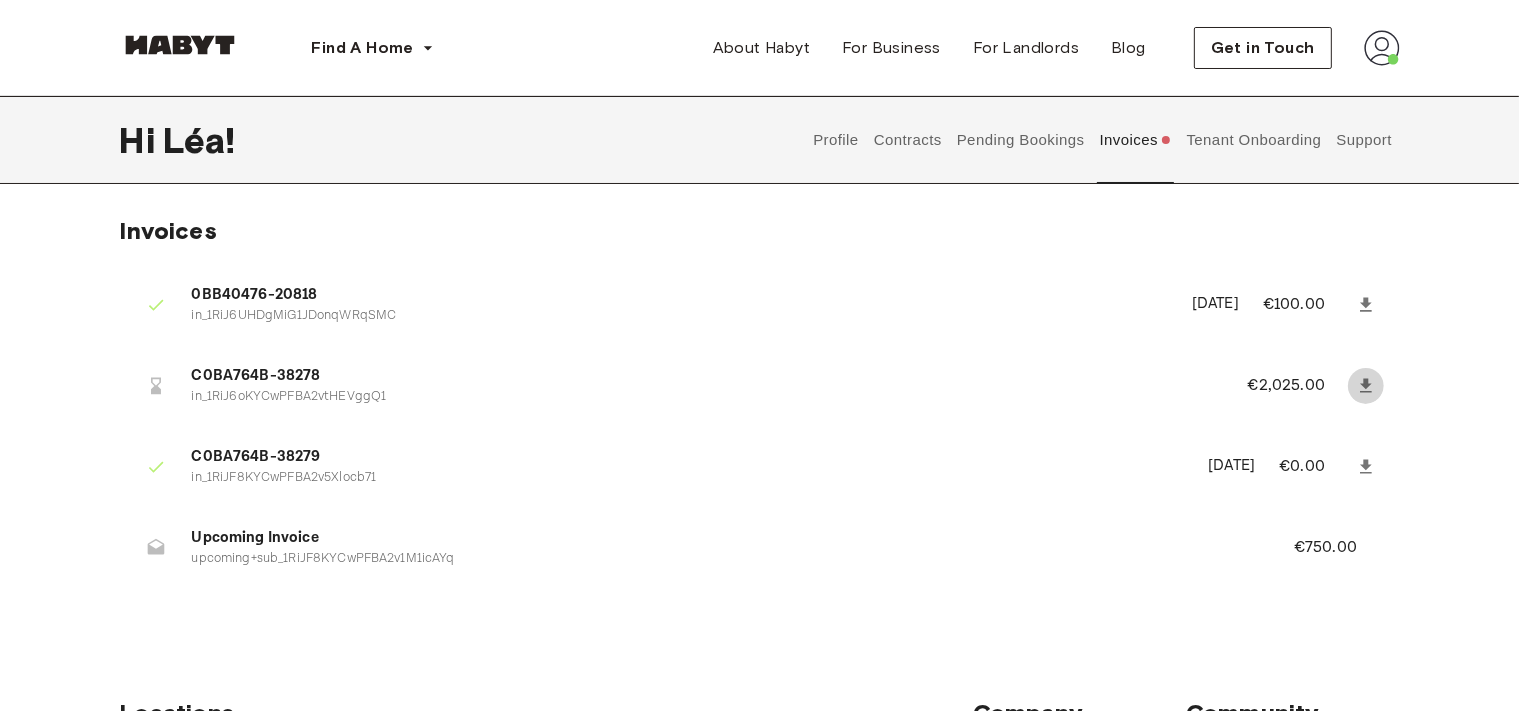 click 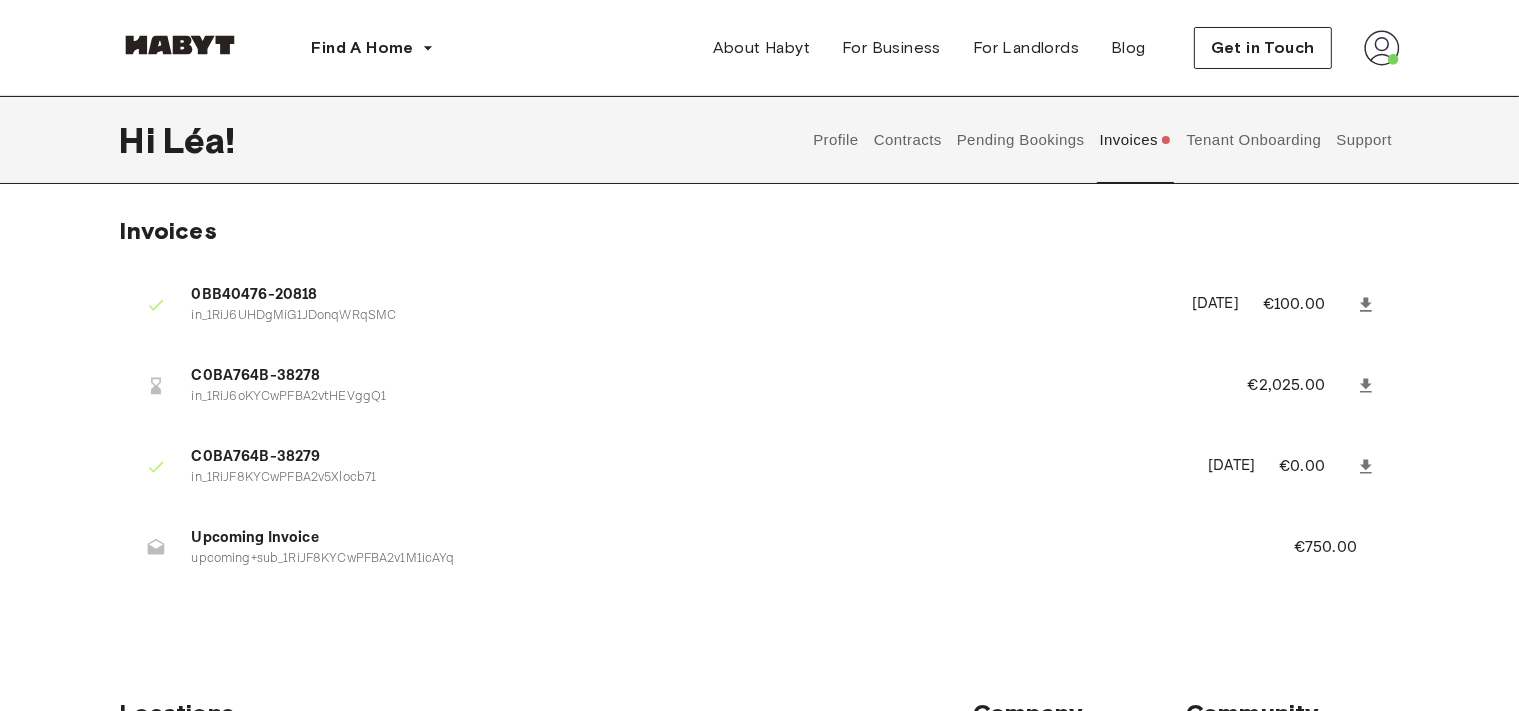 click on "Support" at bounding box center (1364, 140) 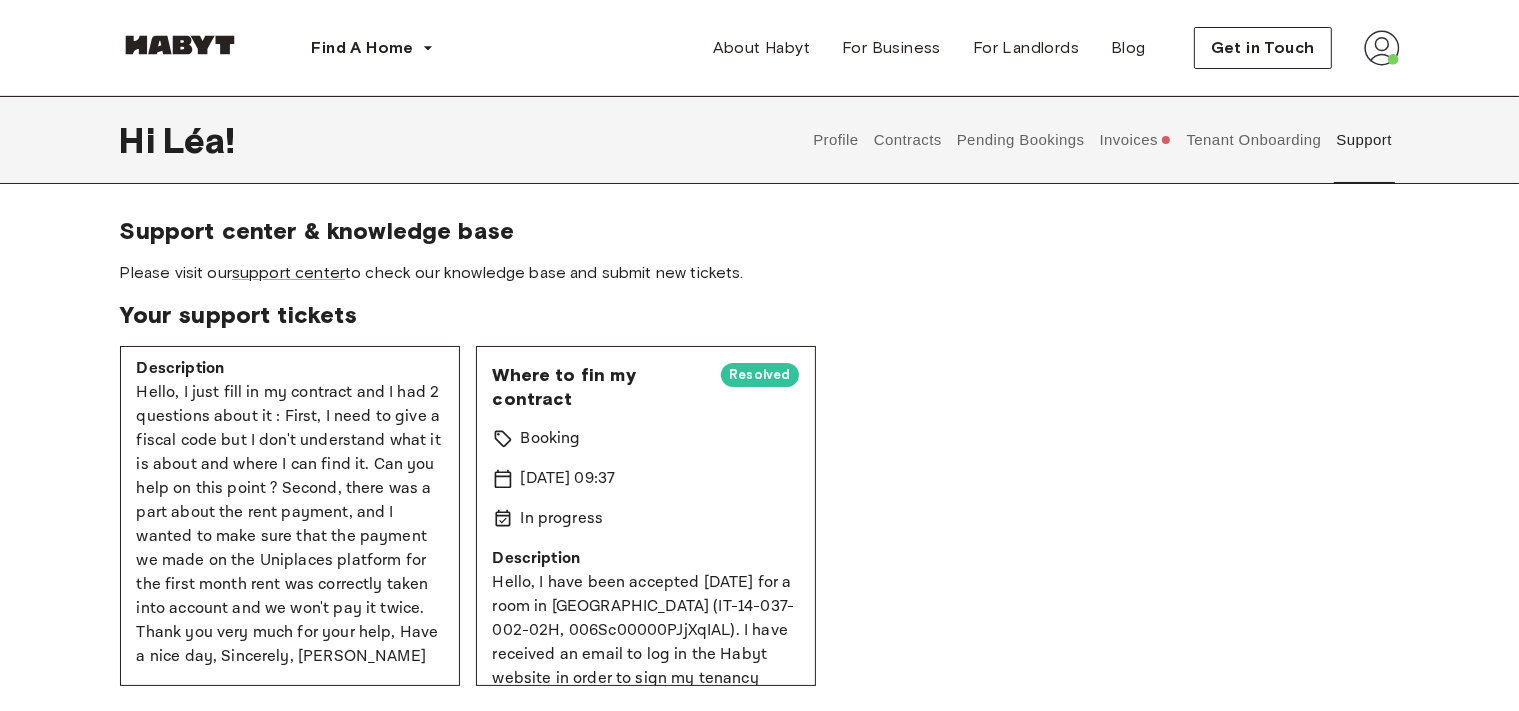scroll, scrollTop: 190, scrollLeft: 0, axis: vertical 